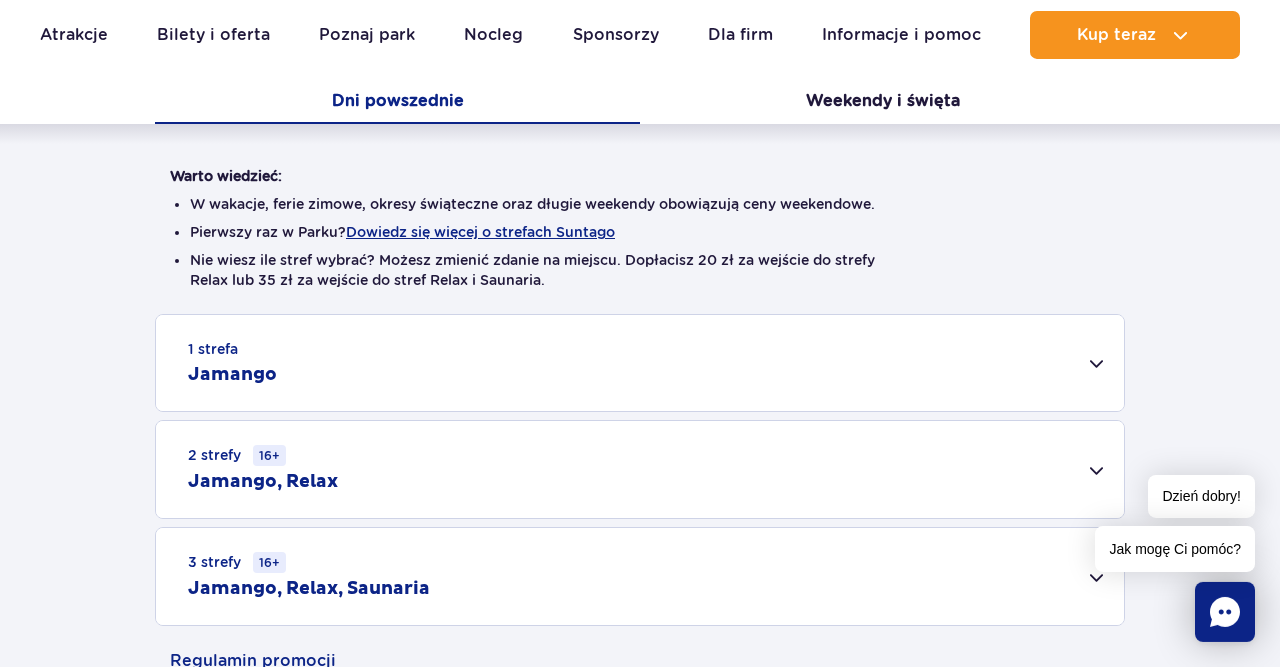 scroll, scrollTop: 478, scrollLeft: 0, axis: vertical 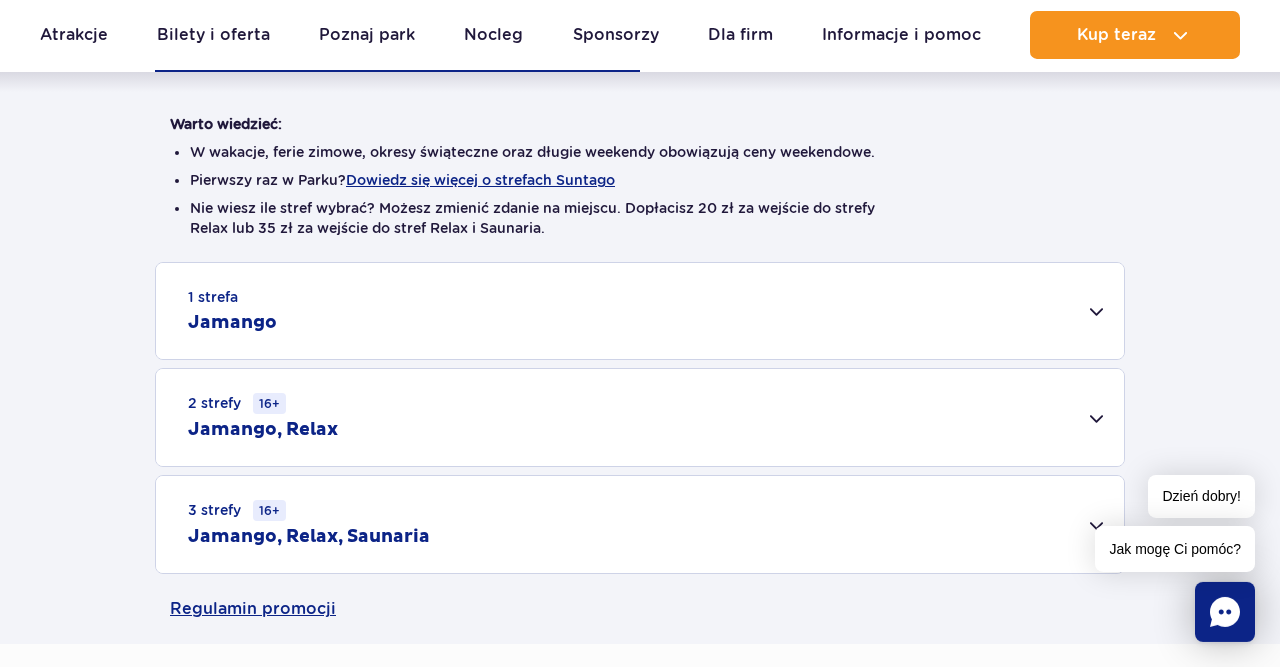 click on "2 strefy  16+
Jamango, Relax" at bounding box center [640, 417] 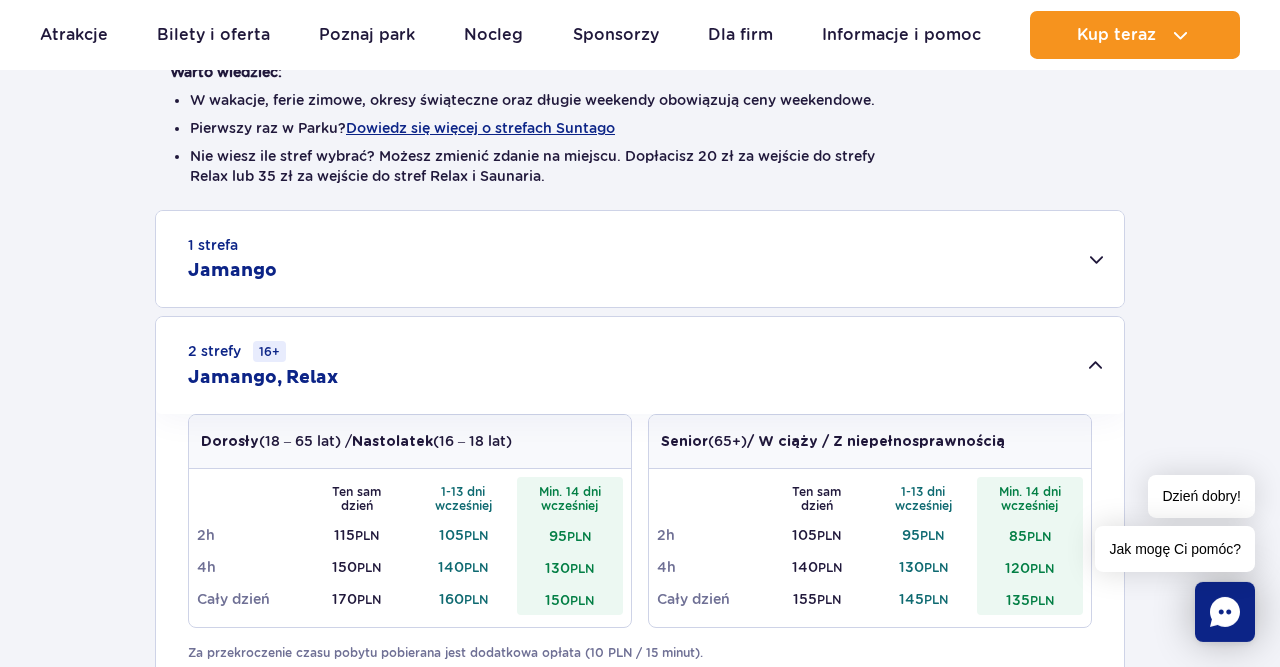 scroll, scrollTop: 478, scrollLeft: 0, axis: vertical 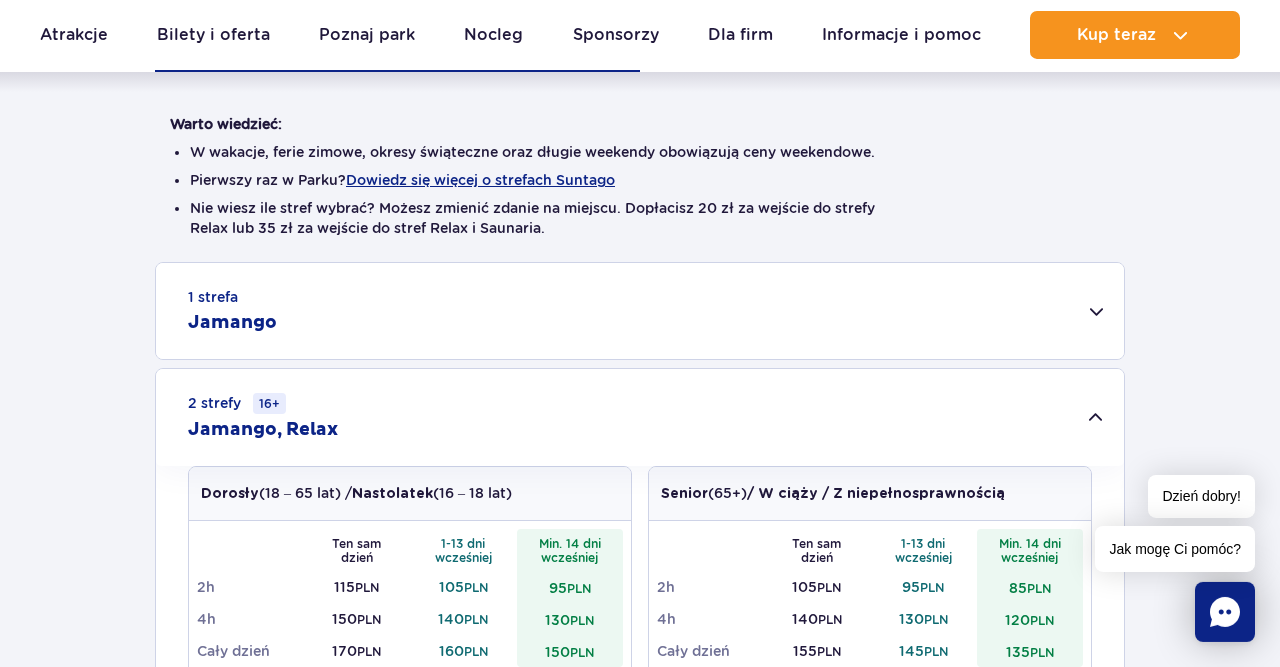 click on "1 strefa
Jamango" at bounding box center [640, 311] 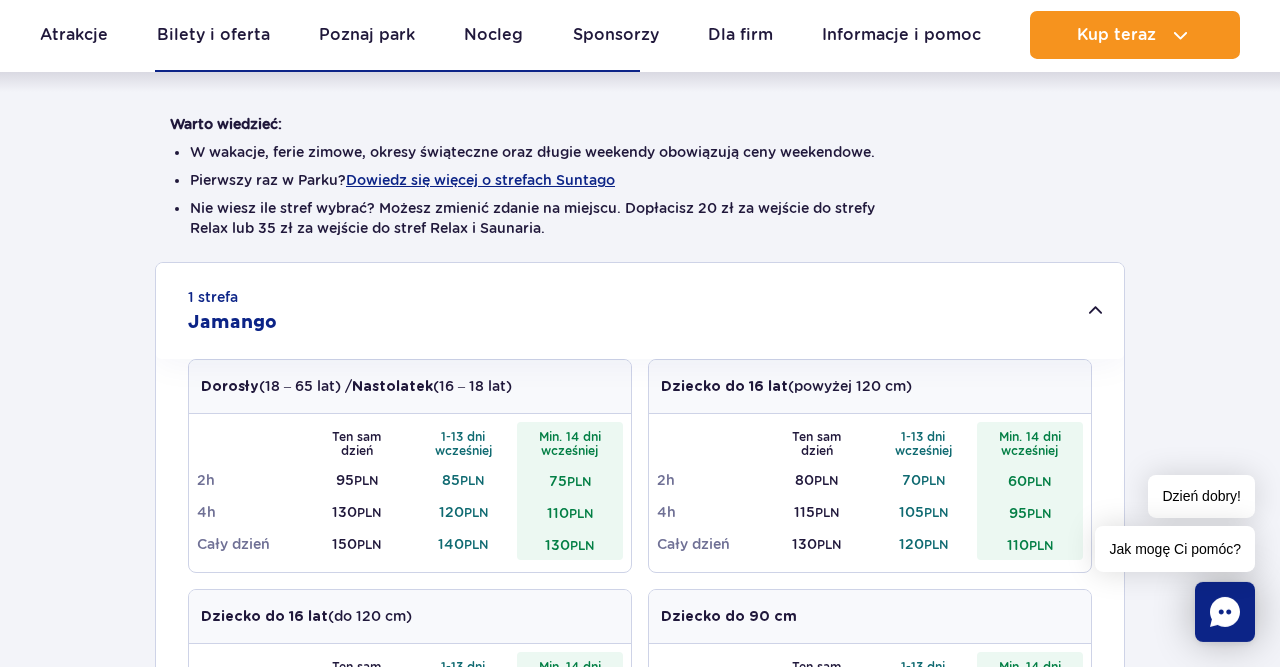 click on "1 strefa
Jamango
Dorosły  (18 – 65 lat) /  Nastolatek  (16 – 18 lat)
Ten sam dzień
1-13 dni wcześniej
Min. 14 dni wcześniej
2h 95  PLN 85  PLN 75  PLN
4h 130  PLN 120  PLN 110  PLN
Cały dzień 150  PLN 140  PLN 130  PLN
Dziecko do 16 lat  (powyżej 120 cm)
Ten sam dzień
1-13 dni wcześniej
Min. 14 dni wcześniej
2h 80  PLN 70  PLN 60  PLN
4h 115  PLN 105  PLN 95  PLN
Cały dzień 130  PLN PLN" at bounding box center [640, 916] 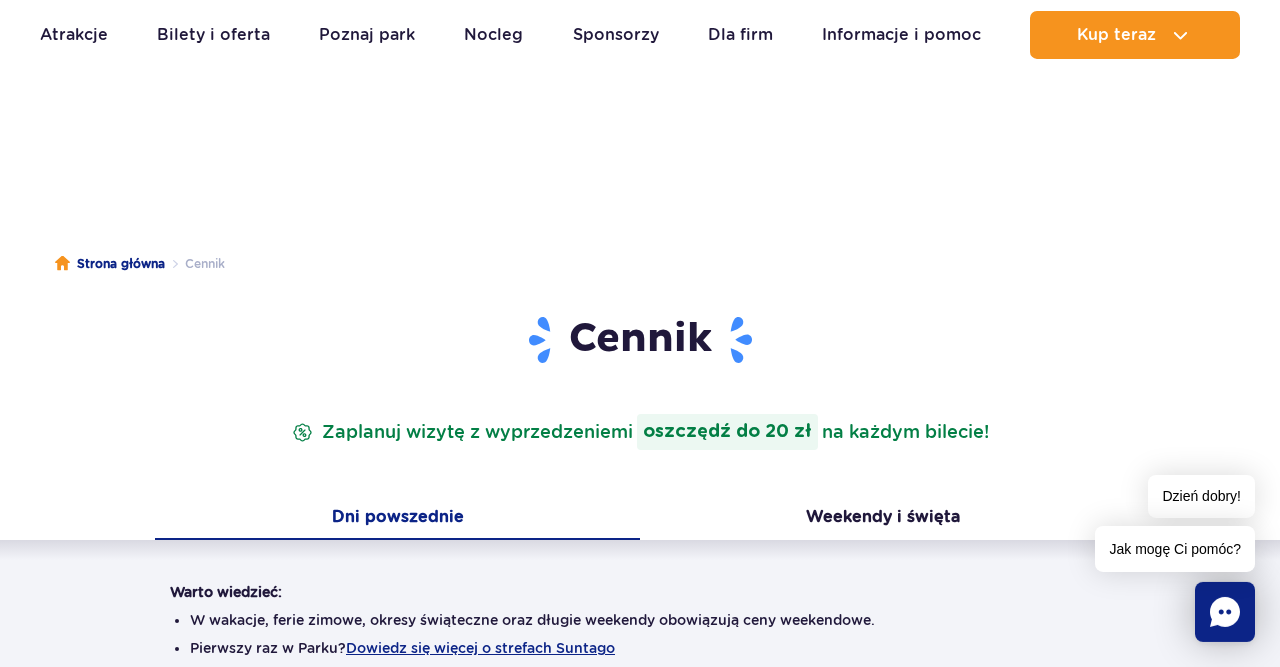 scroll, scrollTop: 0, scrollLeft: 0, axis: both 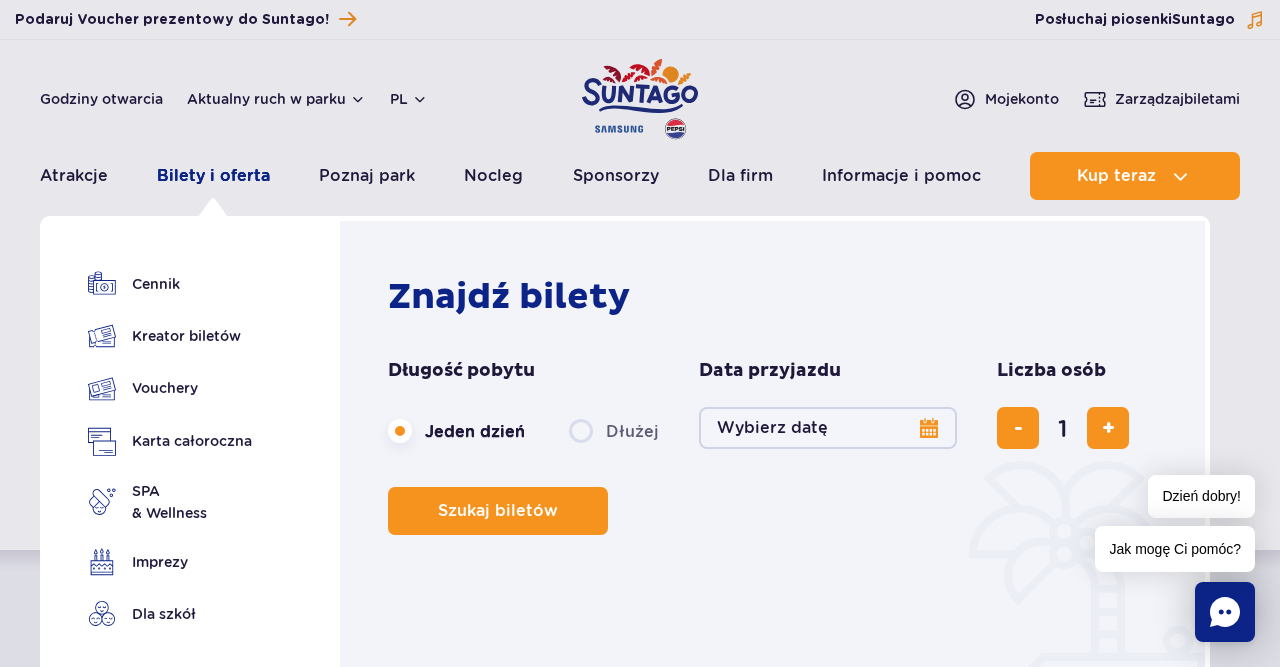 click on "Bilety i oferta" at bounding box center (213, 176) 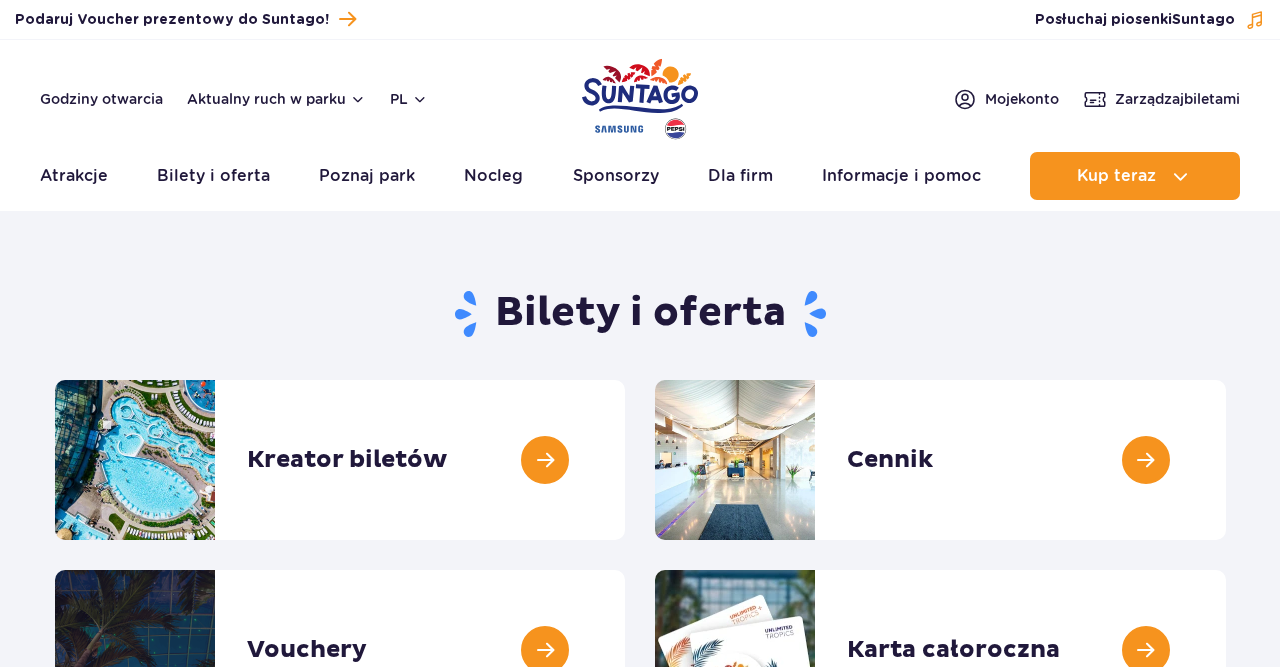 scroll, scrollTop: 0, scrollLeft: 0, axis: both 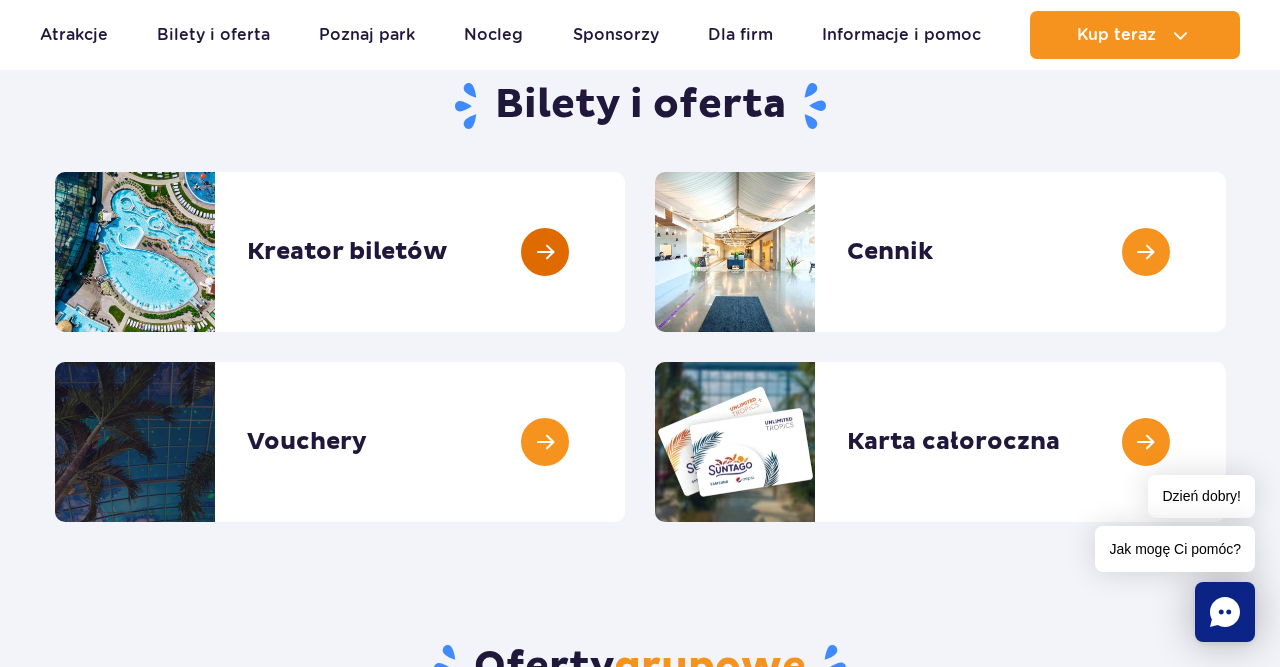 click at bounding box center [625, 252] 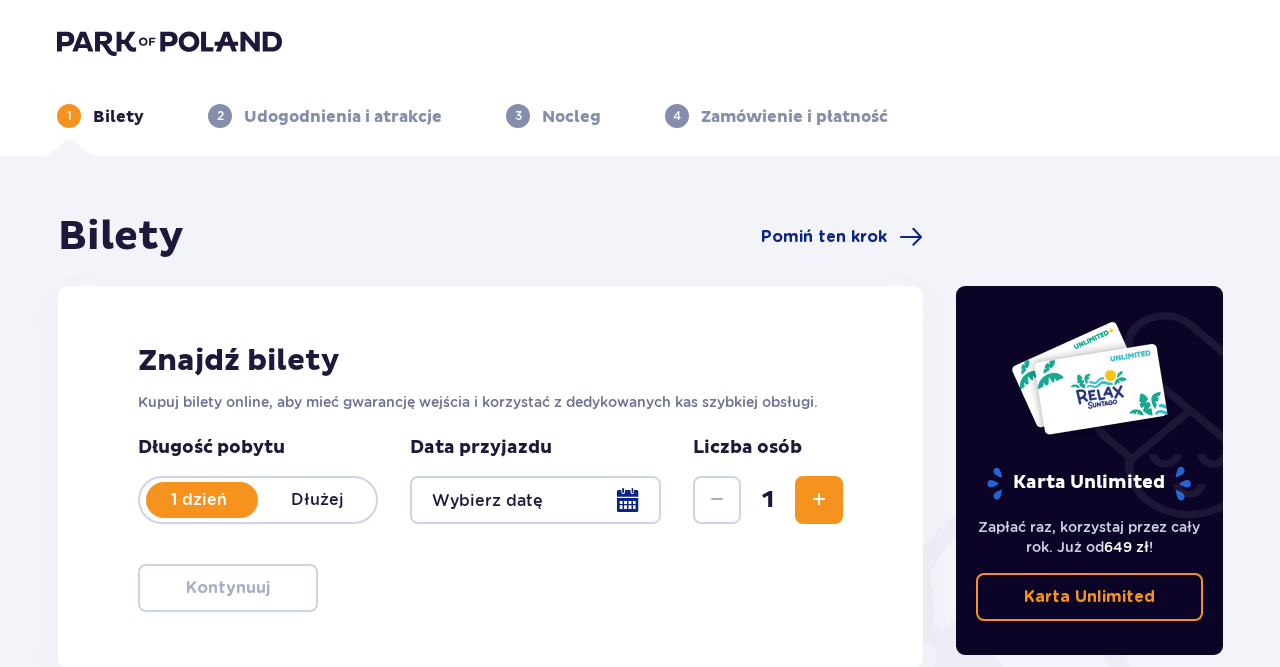 scroll, scrollTop: 0, scrollLeft: 0, axis: both 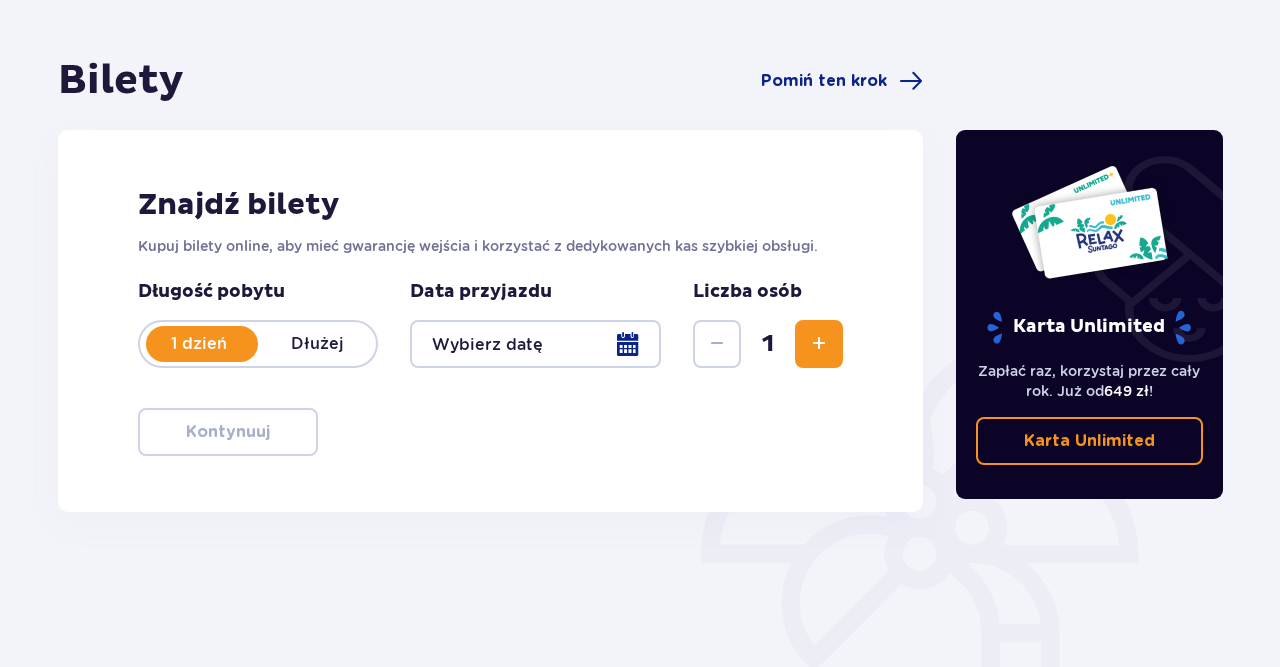 click on "Znajdź bilety Kupuj bilety online, aby mieć gwarancję wejścia i korzystać z dedykowanych kas szybkiej obsługi. Długość pobytu 1 dzień Dłużej Data przyjazdu Liczba osób 1 Kontynuuj" at bounding box center (490, 321) 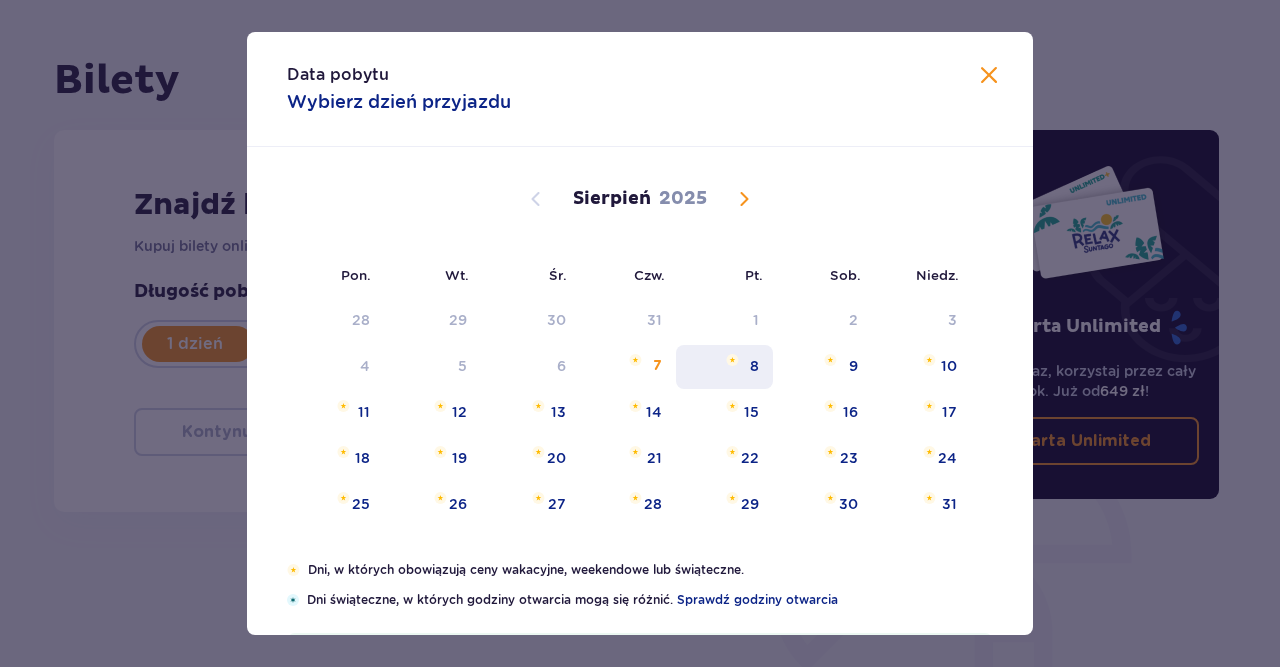 click on "8" at bounding box center (724, 367) 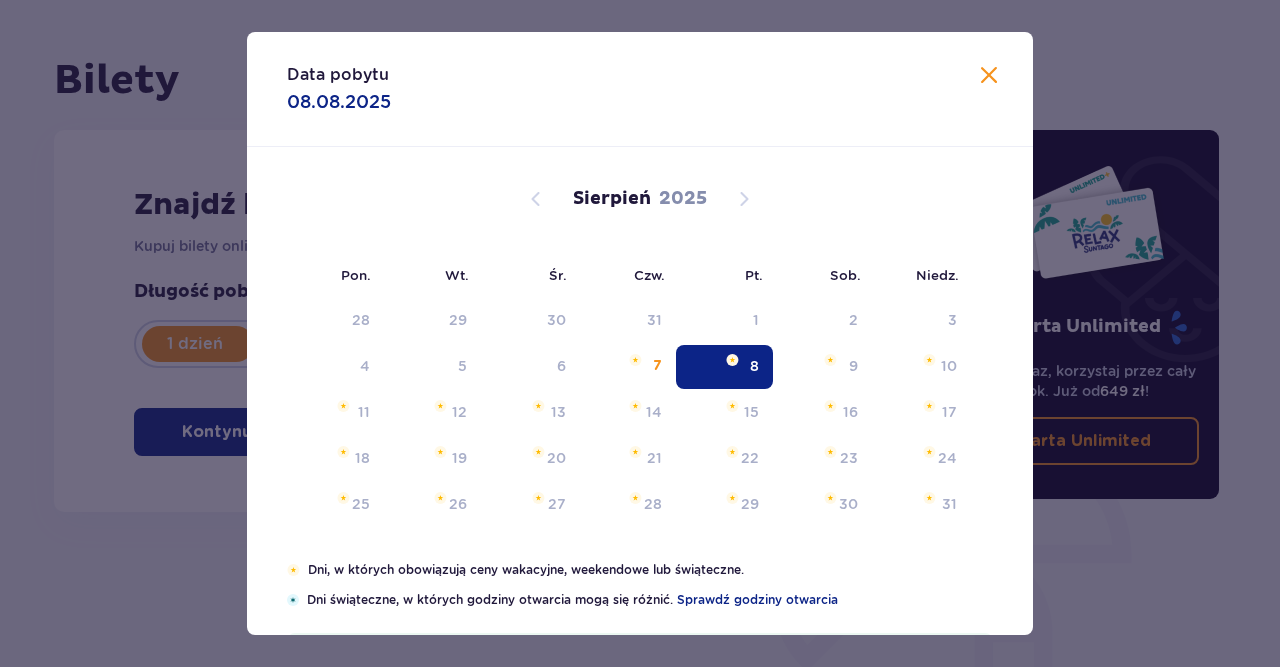 type on "08.08.25" 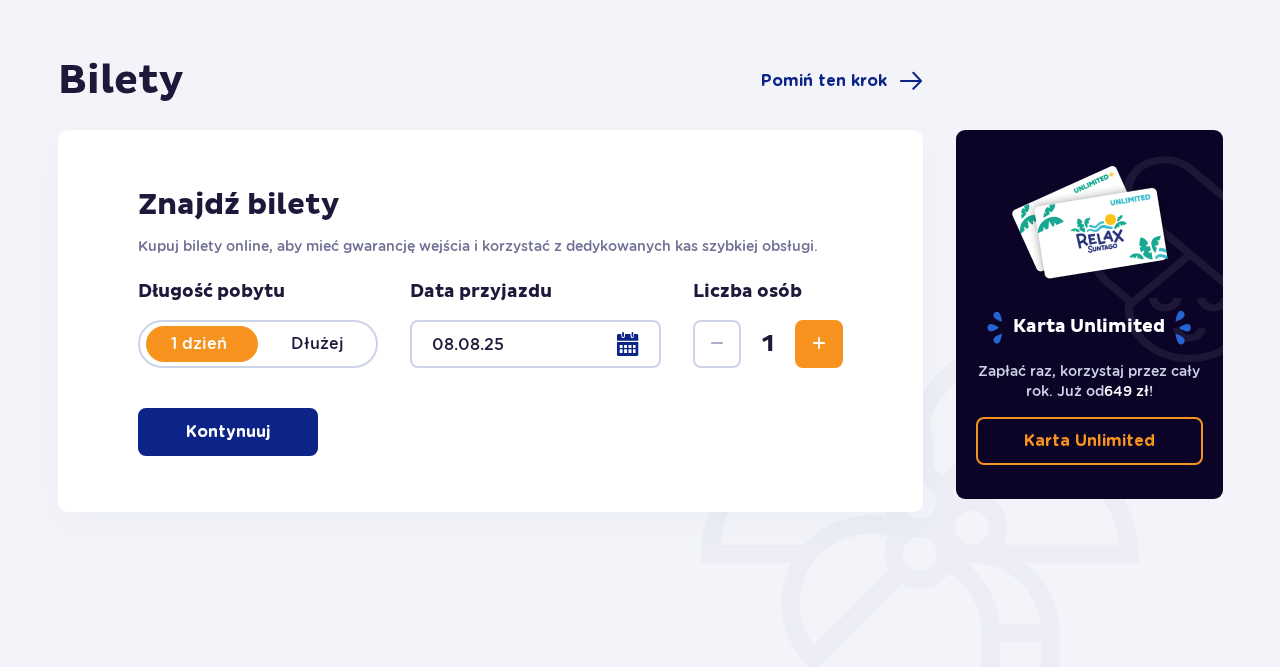 click at bounding box center (819, 344) 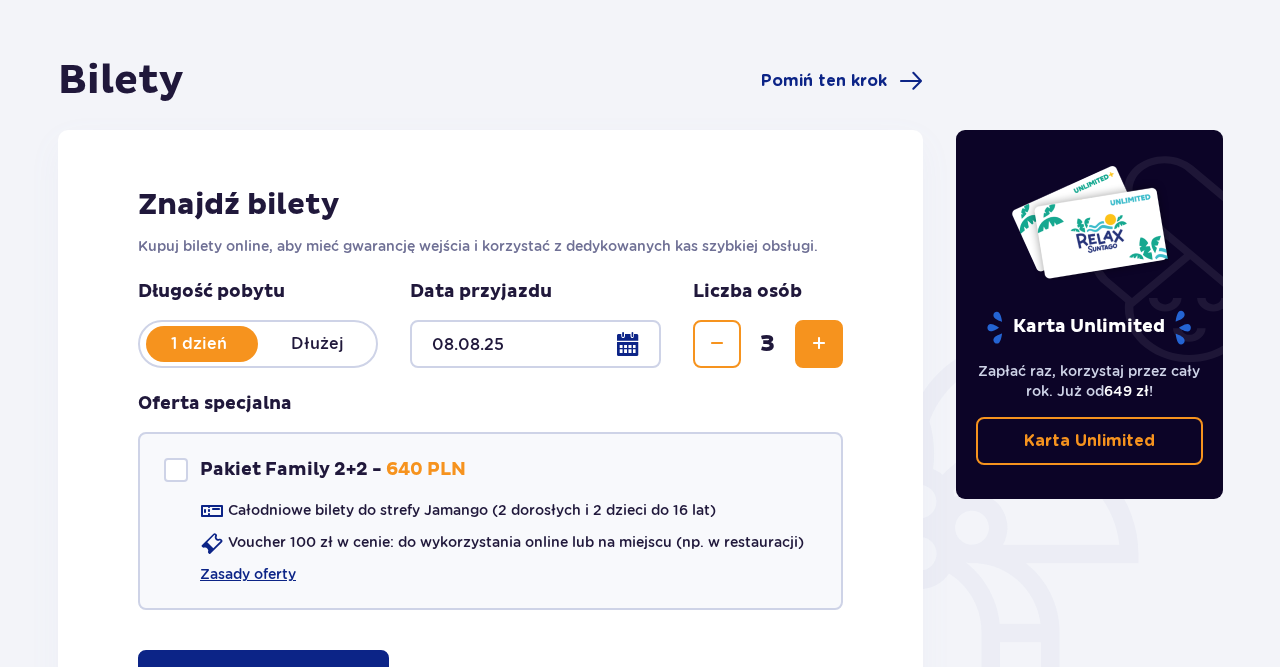 click at bounding box center [819, 344] 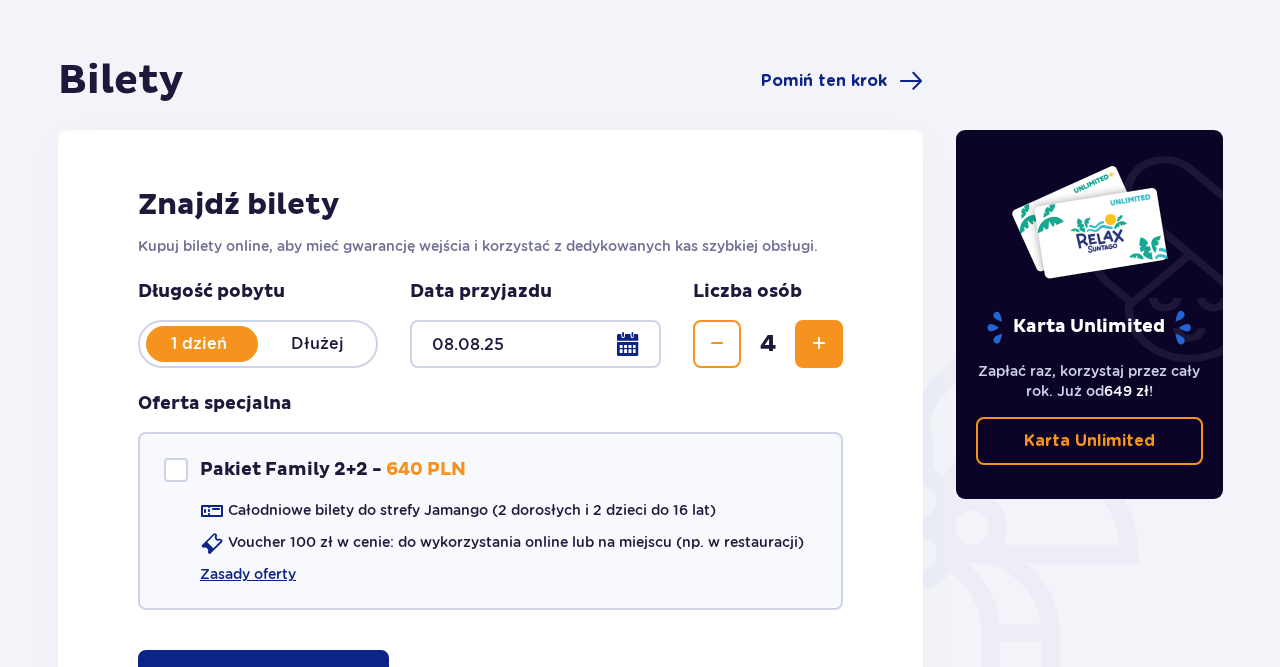 click on "Znajdź bilety Kupuj bilety online, aby mieć gwarancję wejścia i korzystać z dedykowanych kas szybkiej obsługi. Długość pobytu 1 dzień Dłużej Data przyjazdu 08.08.25 Liczba osób 4 Oferta specjalna Pakiet Family 2+2    -  640 PLN Całodniowe bilety do strefy Jamango (2 dorosłych i 2 dzieci do 16 lat) Voucher 100 zł w cenie: do wykorzystania online lub na miejscu (np. w restauracji) Zasady oferty Kontynuuj bez pakietu" at bounding box center [490, 442] 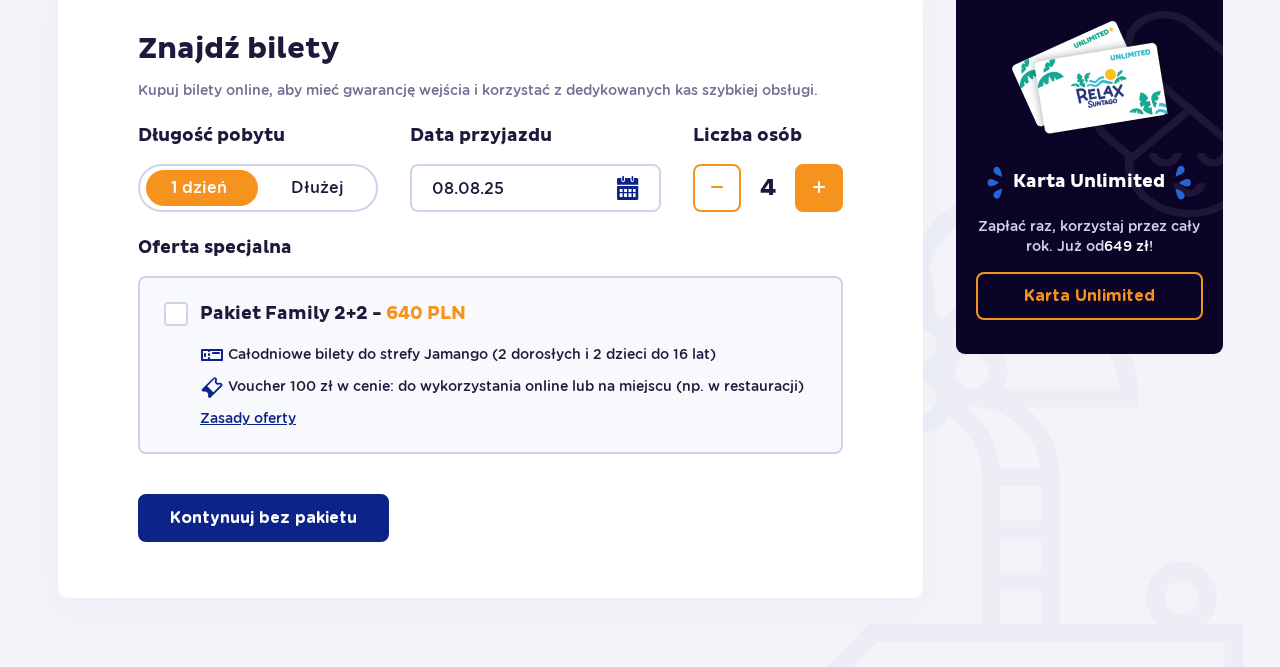 scroll, scrollTop: 362, scrollLeft: 0, axis: vertical 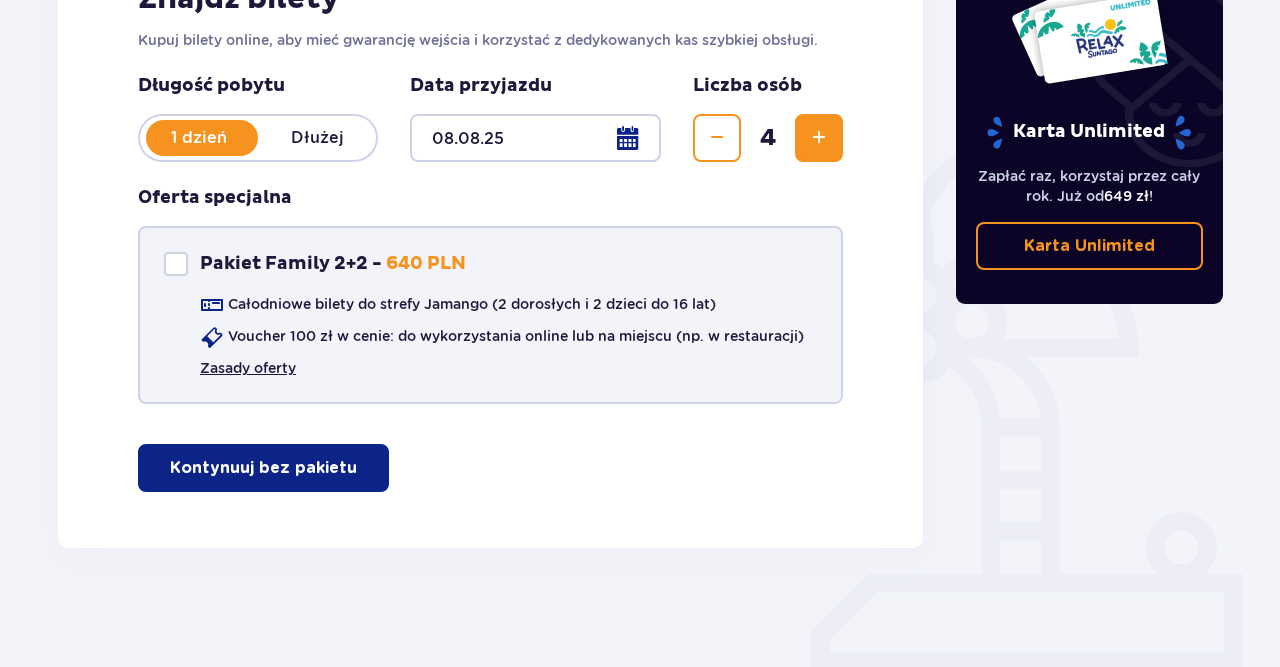 click on "Zasady oferty" at bounding box center (248, 368) 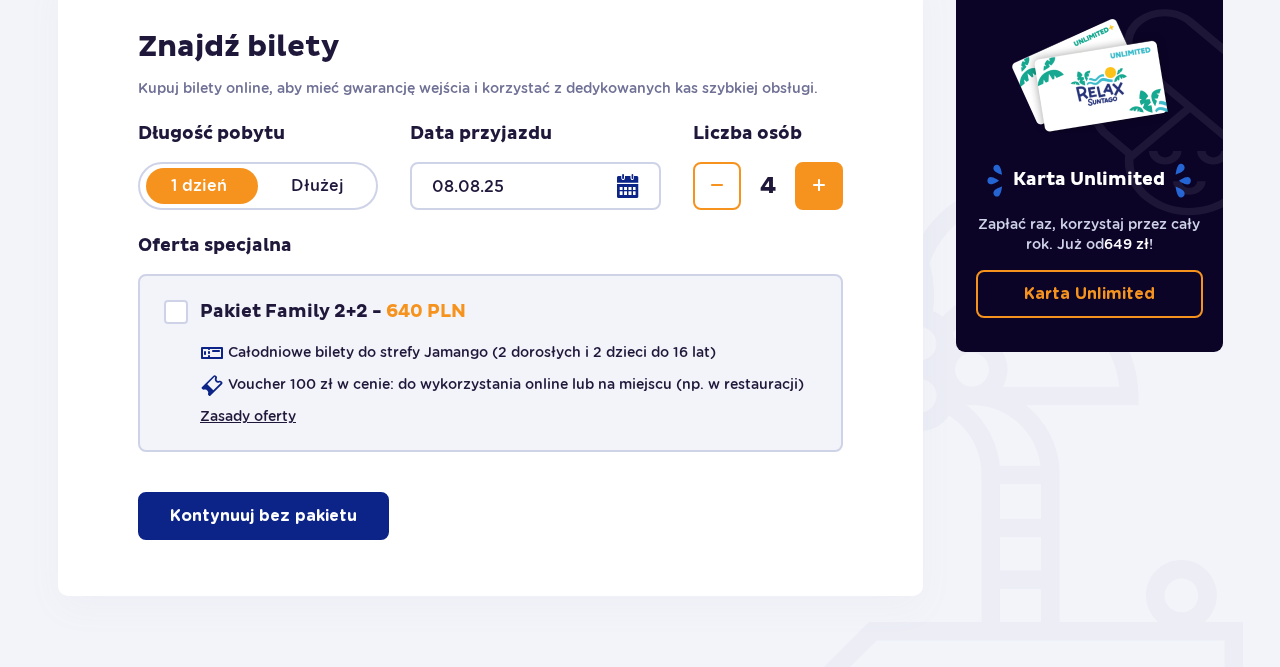 scroll, scrollTop: 304, scrollLeft: 0, axis: vertical 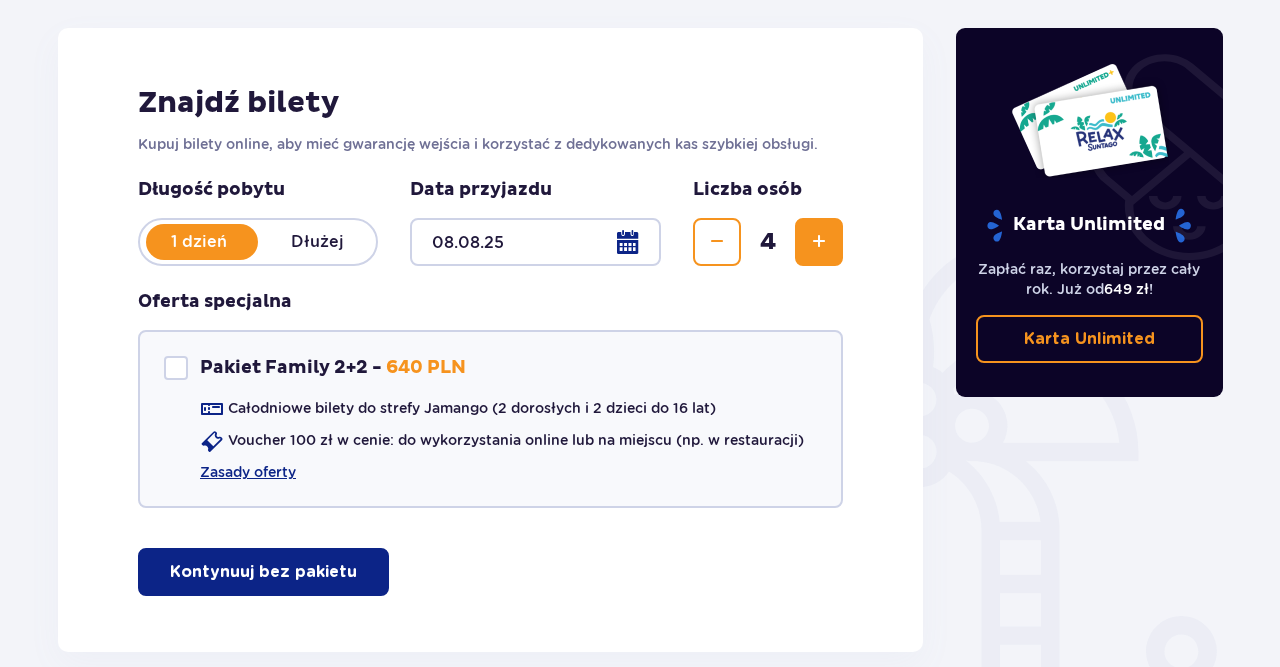 click on "Kontynuuj bez pakietu" at bounding box center [263, 572] 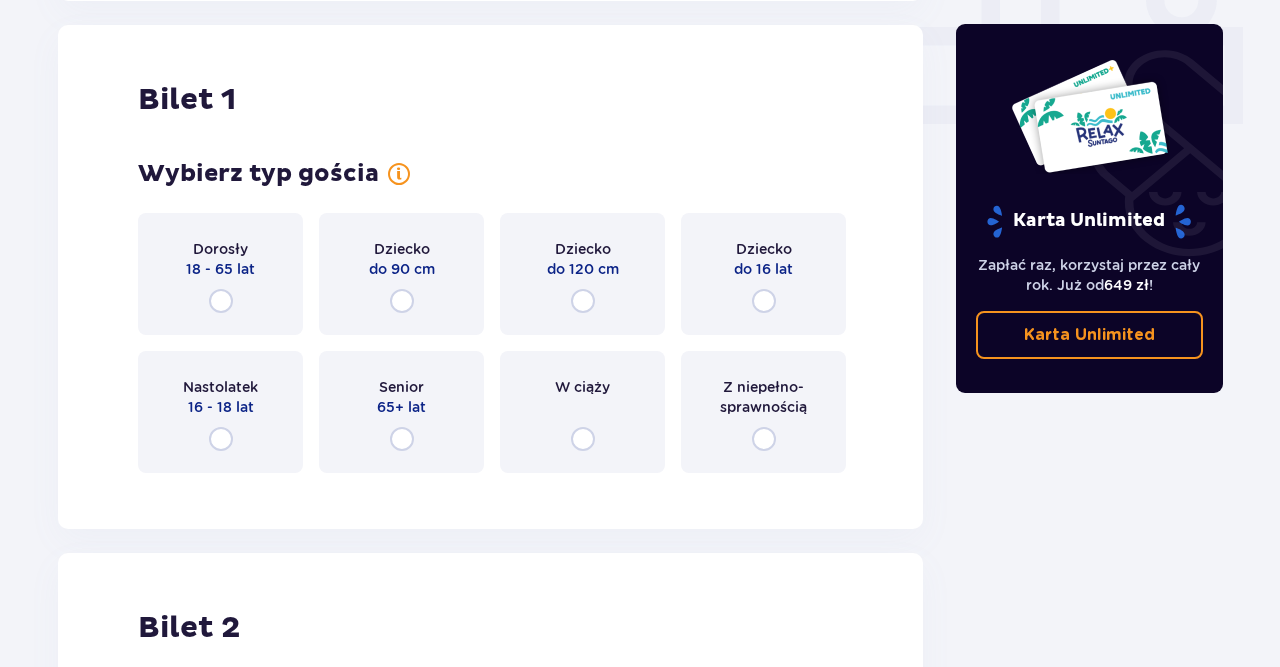 scroll, scrollTop: 910, scrollLeft: 0, axis: vertical 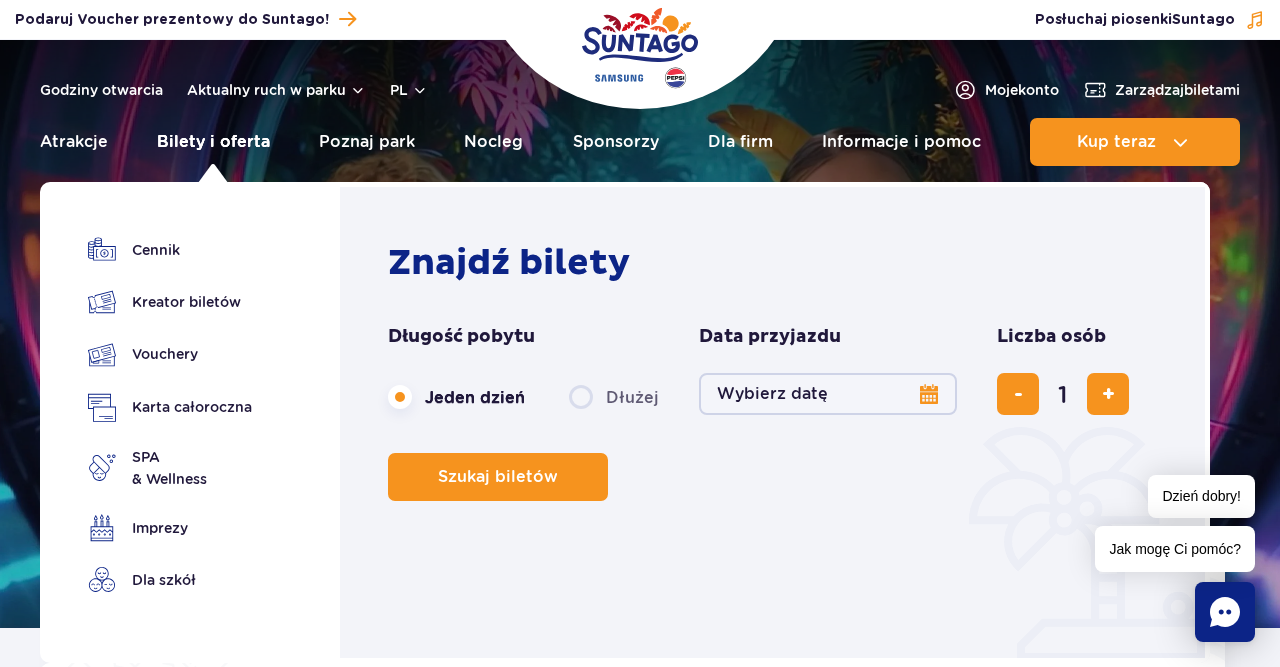 click on "Bilety i oferta" at bounding box center [213, 142] 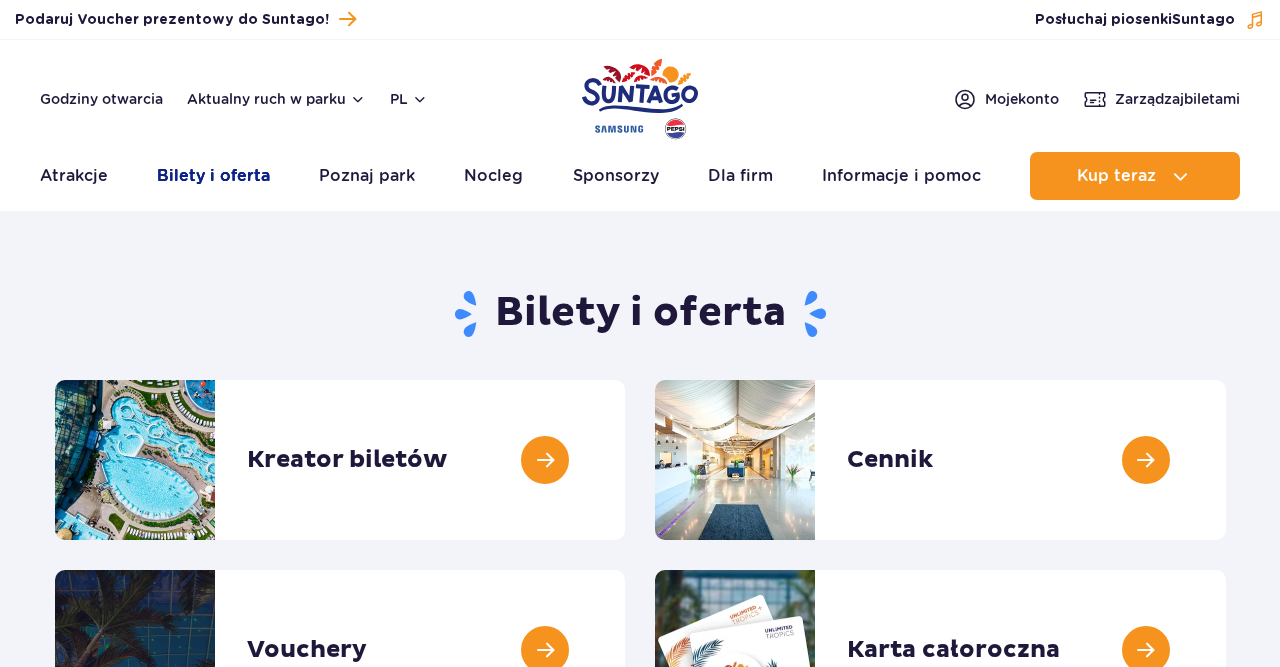 scroll, scrollTop: 0, scrollLeft: 0, axis: both 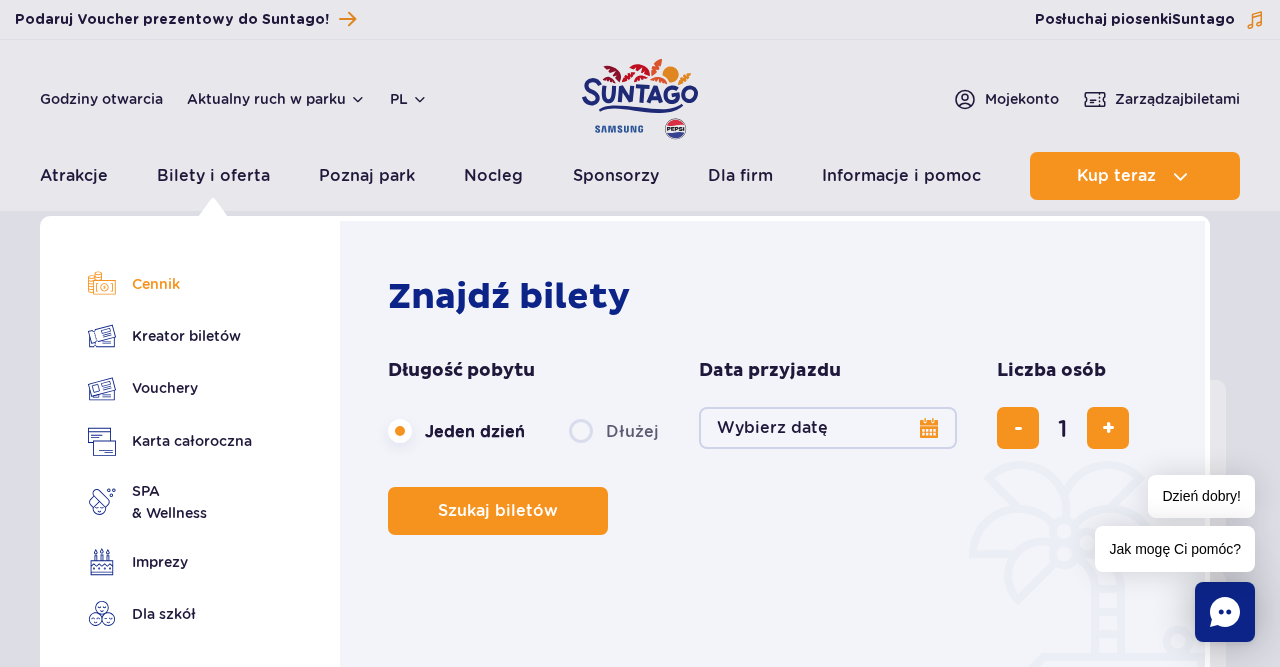 click on "Cennik" at bounding box center [170, 284] 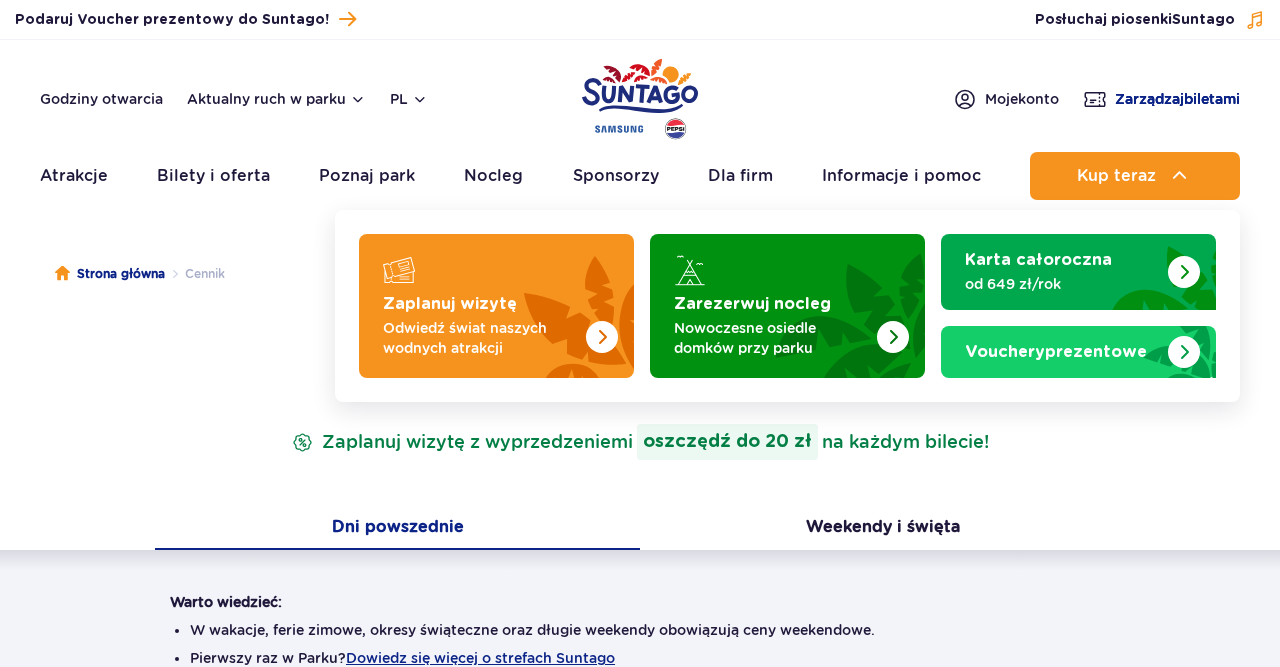 scroll, scrollTop: 0, scrollLeft: 0, axis: both 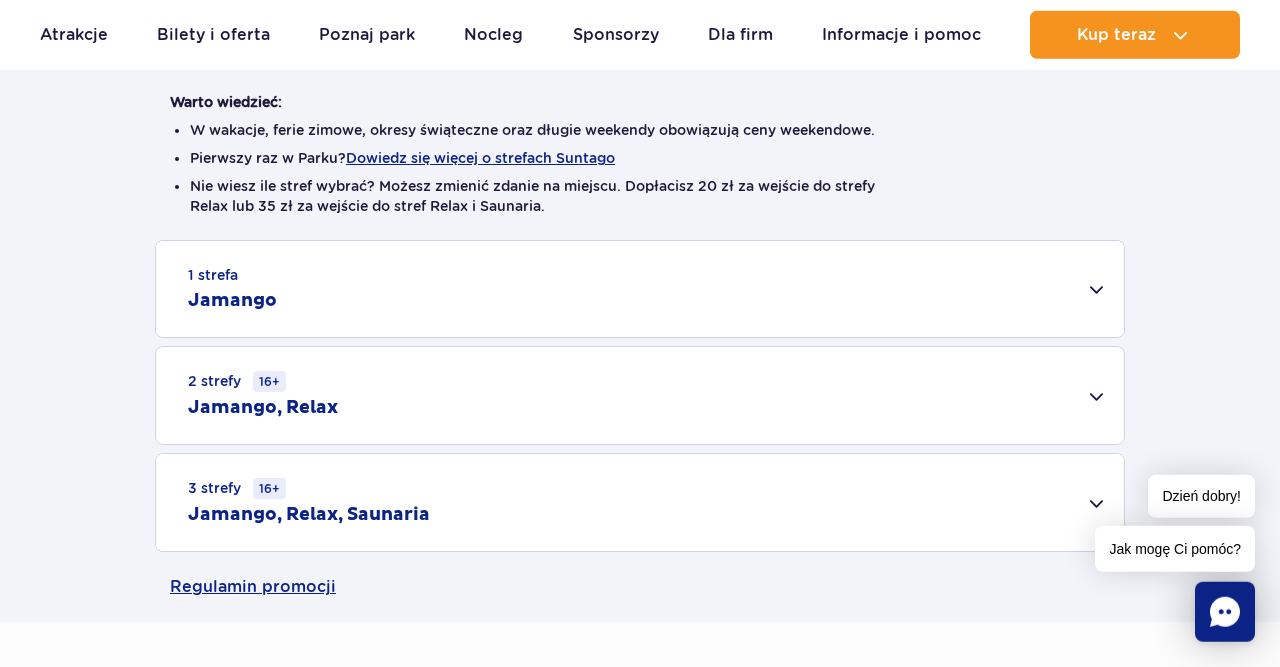 click on "2 strefy  16+
Jamango, Relax" at bounding box center (640, 395) 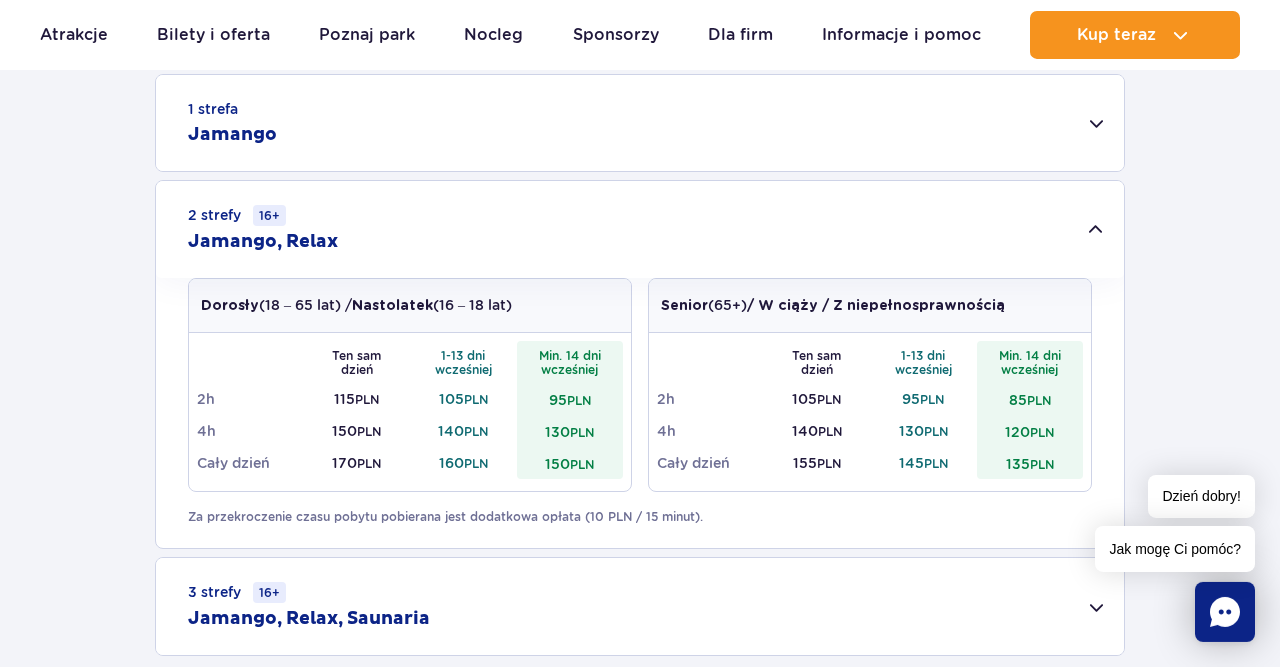 scroll, scrollTop: 671, scrollLeft: 0, axis: vertical 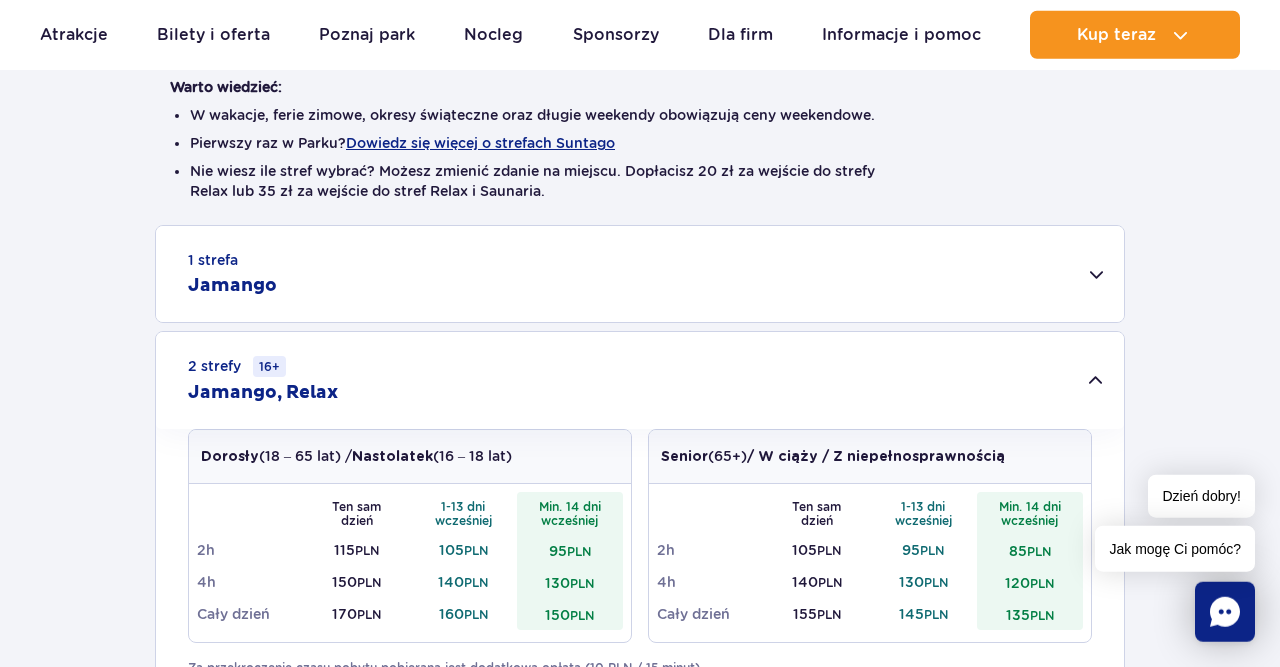 click on "1 strefa
Jamango" at bounding box center [640, 274] 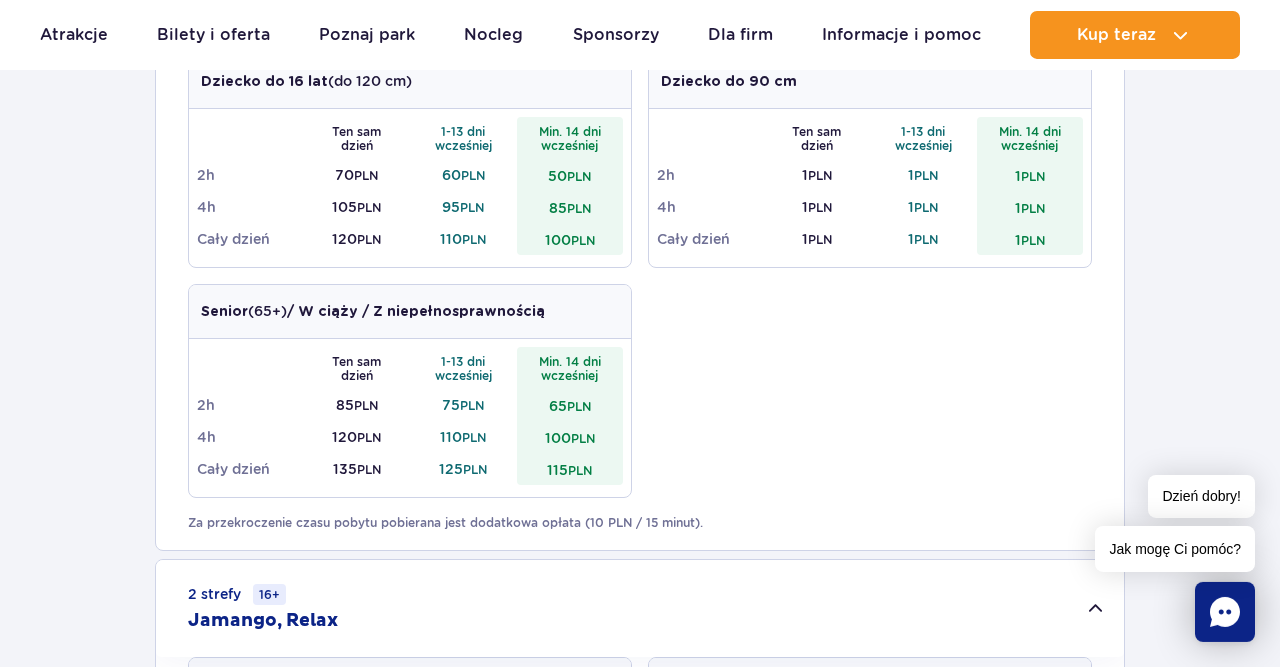 scroll, scrollTop: 987, scrollLeft: 0, axis: vertical 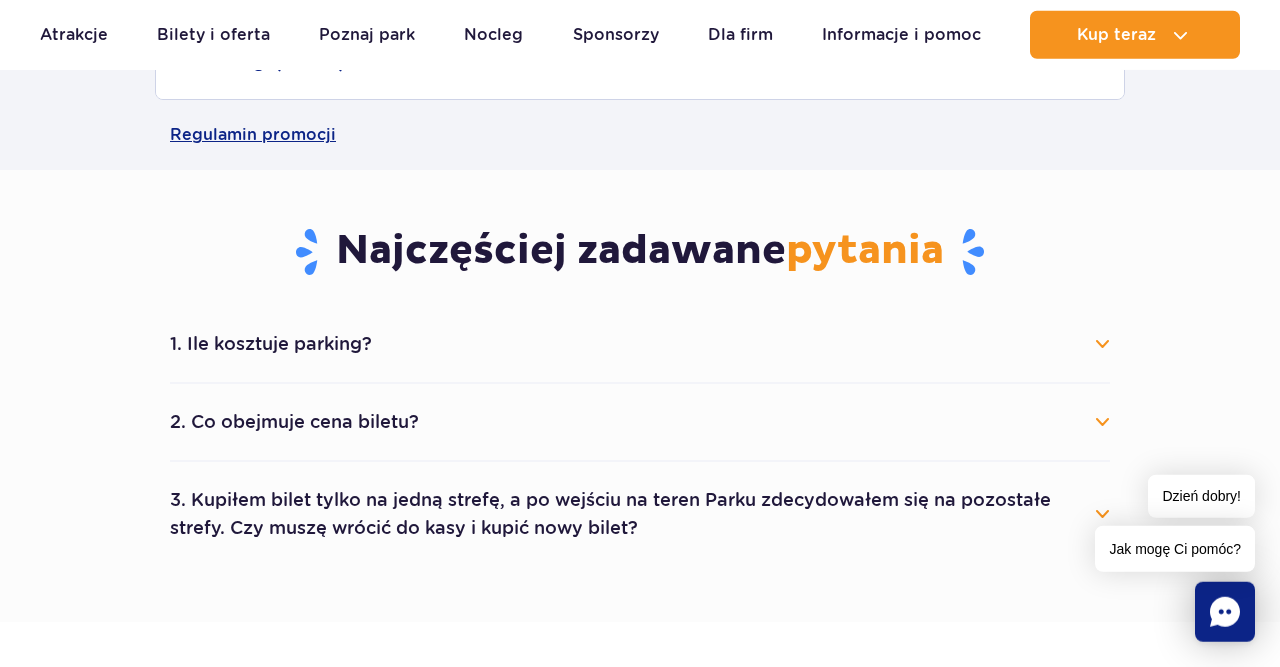 click on "Najczęściej zadawane  pytania
1. Ile kosztuje parking?
Parking kosztuje 25 zł za każdy rozpoczęty dzień kalendarzowy.  Posiadacze kart Unlimited i Unlimited+ mają 50% zniżki.  Parking jest bezpłatny dla posiadaczy kart Unlimited Blue/Red, Unlimited+ Blue/Red oraz gości Suntago Village.
2. Co obejmuje cena biletu?
Cena biletu obejmuje wejście do wybranych stref parku (Jamango, Relax, Saunaria). Cena nie obejmuje zabiegów w Wellness & SPA, oraz produktów sprzedawanych w restauracjach i sklepach." at bounding box center (640, 396) 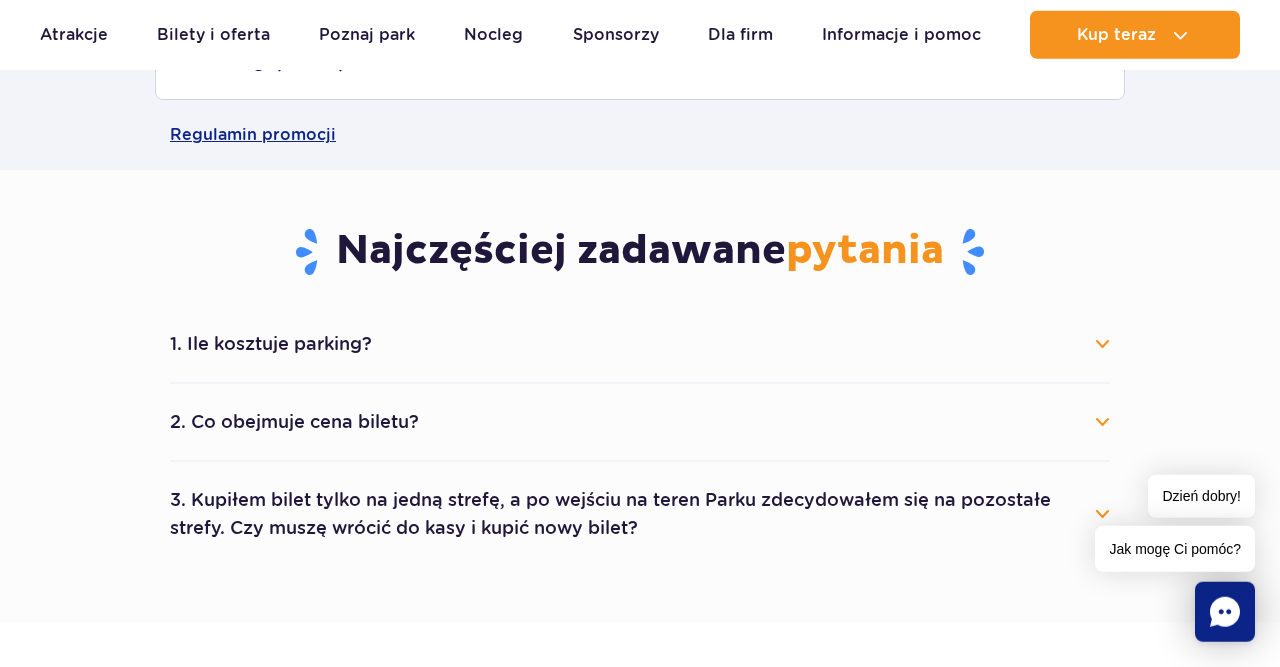 scroll, scrollTop: 1840, scrollLeft: 0, axis: vertical 